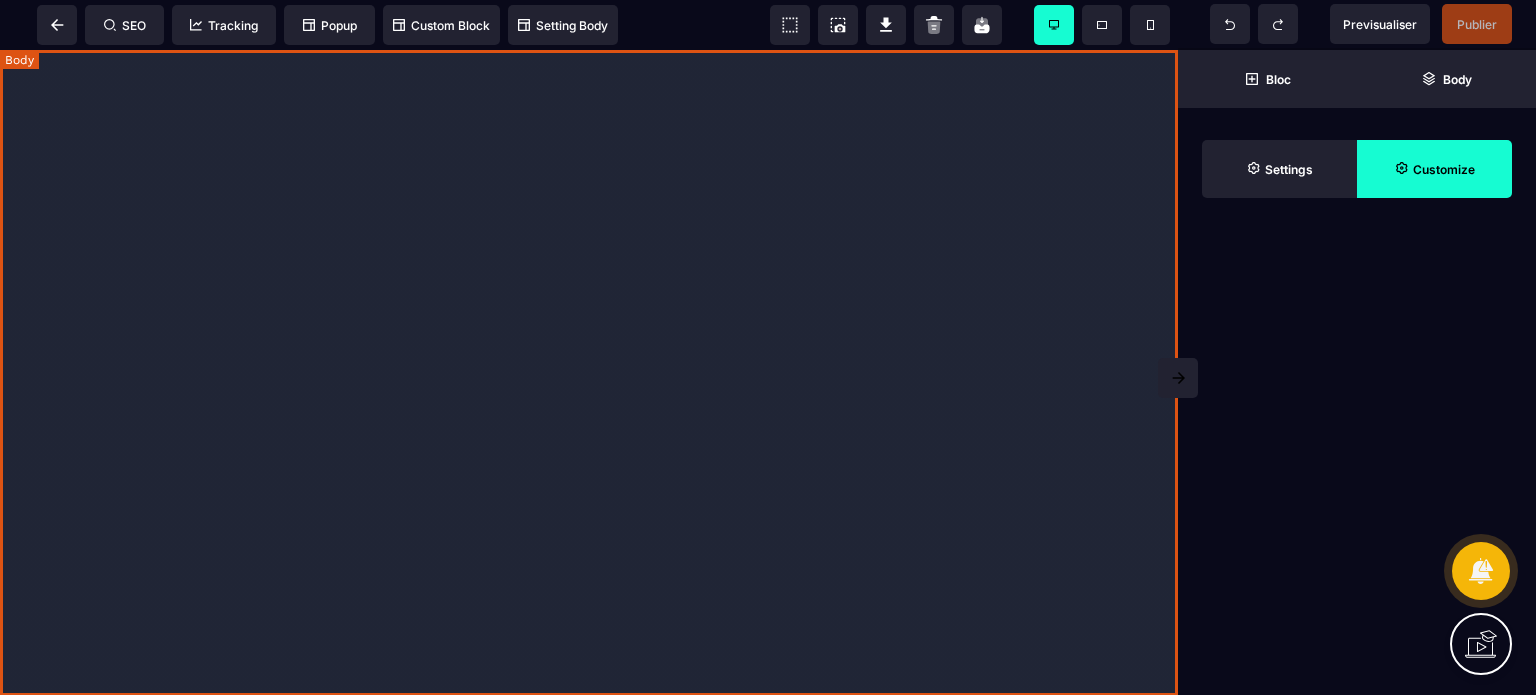 scroll, scrollTop: 0, scrollLeft: 0, axis: both 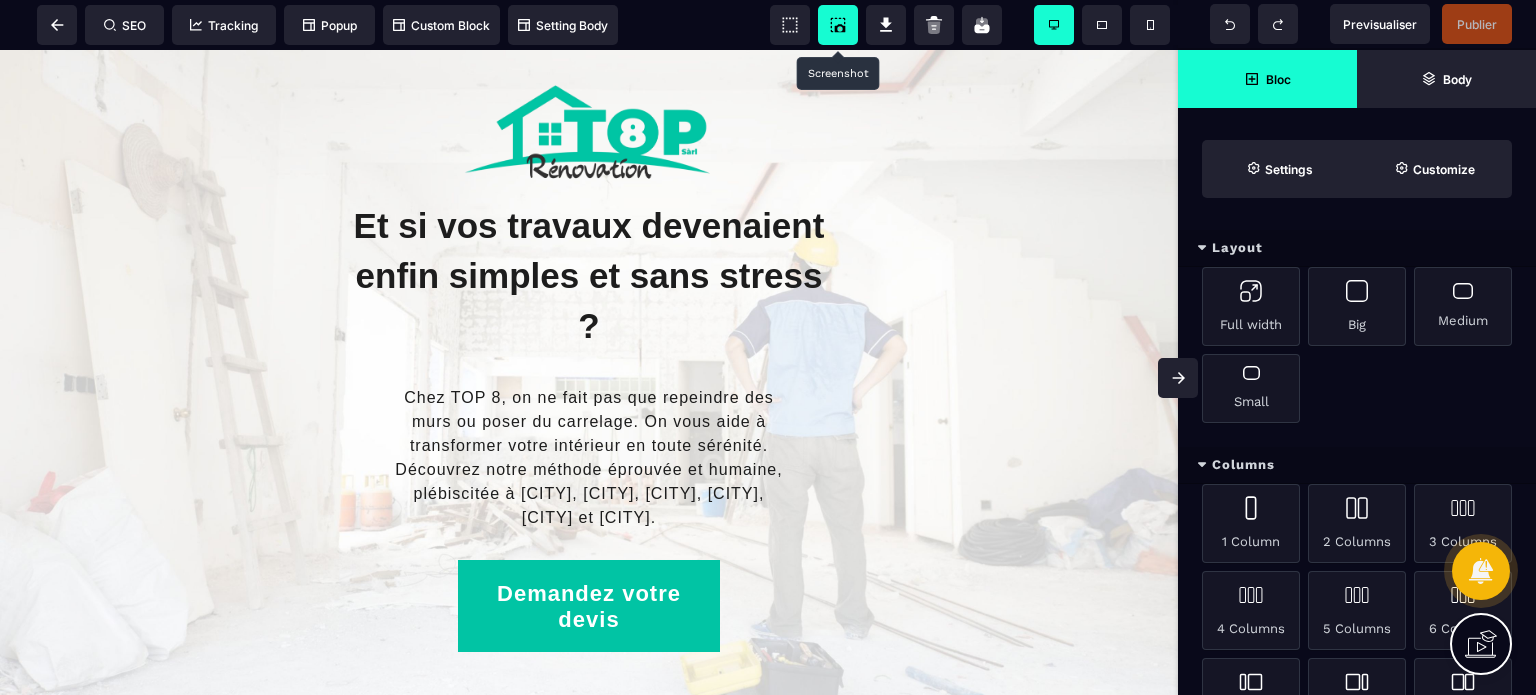 click at bounding box center [838, 25] 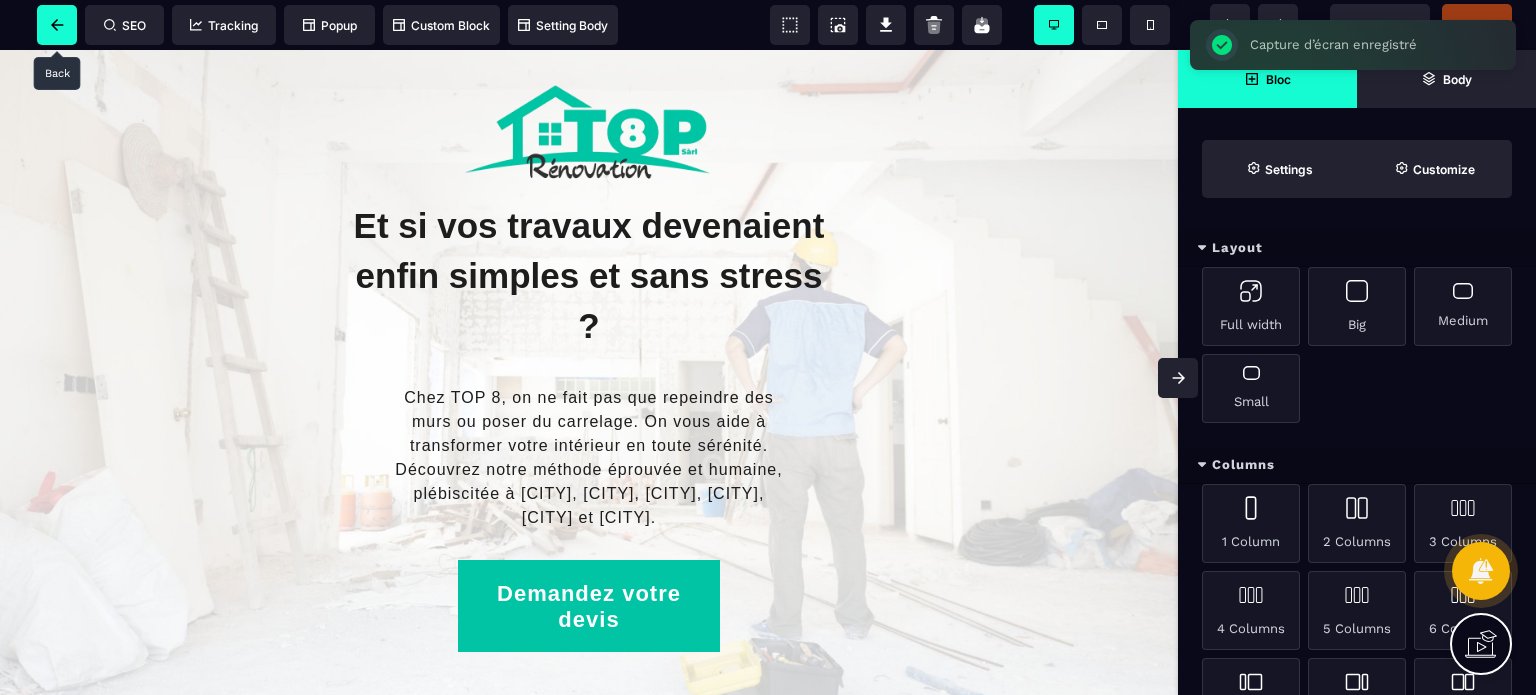 click 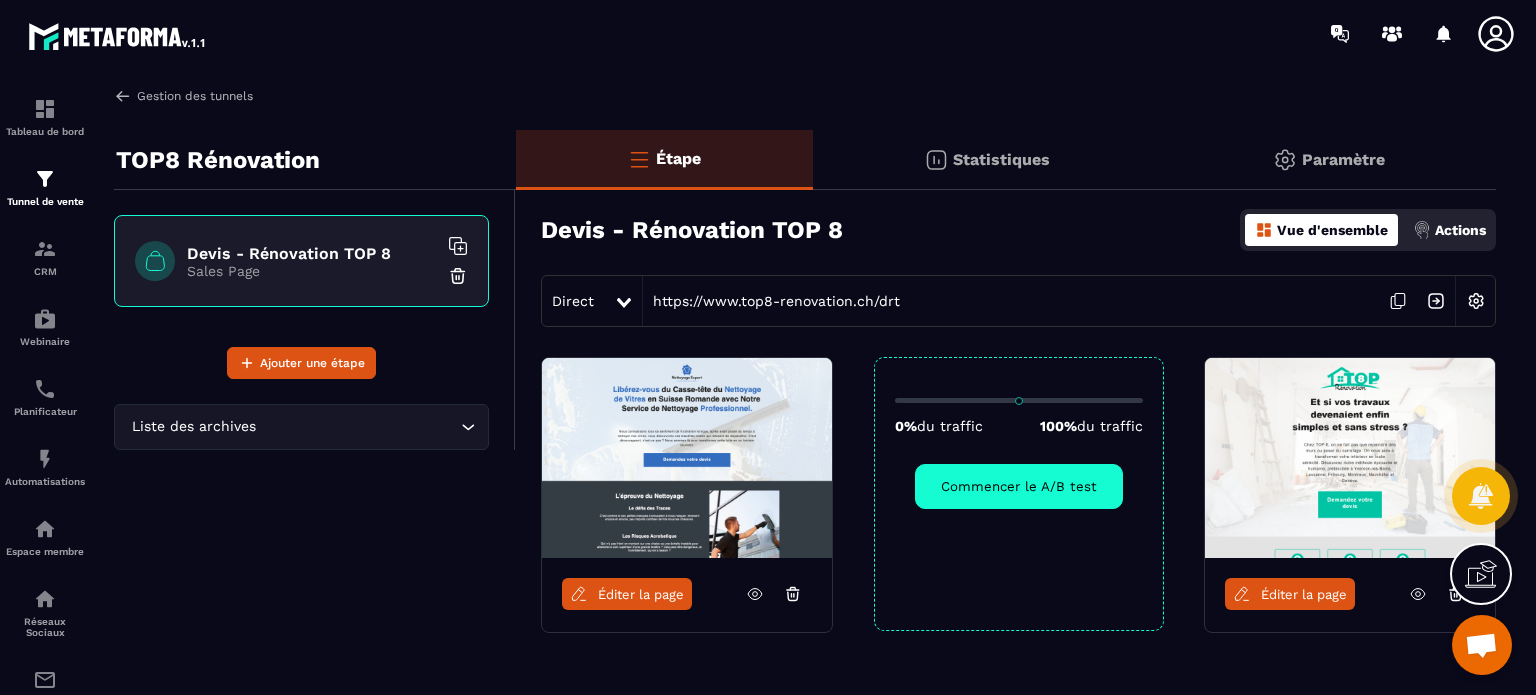 click on "Gestion des tunnels" at bounding box center [183, 96] 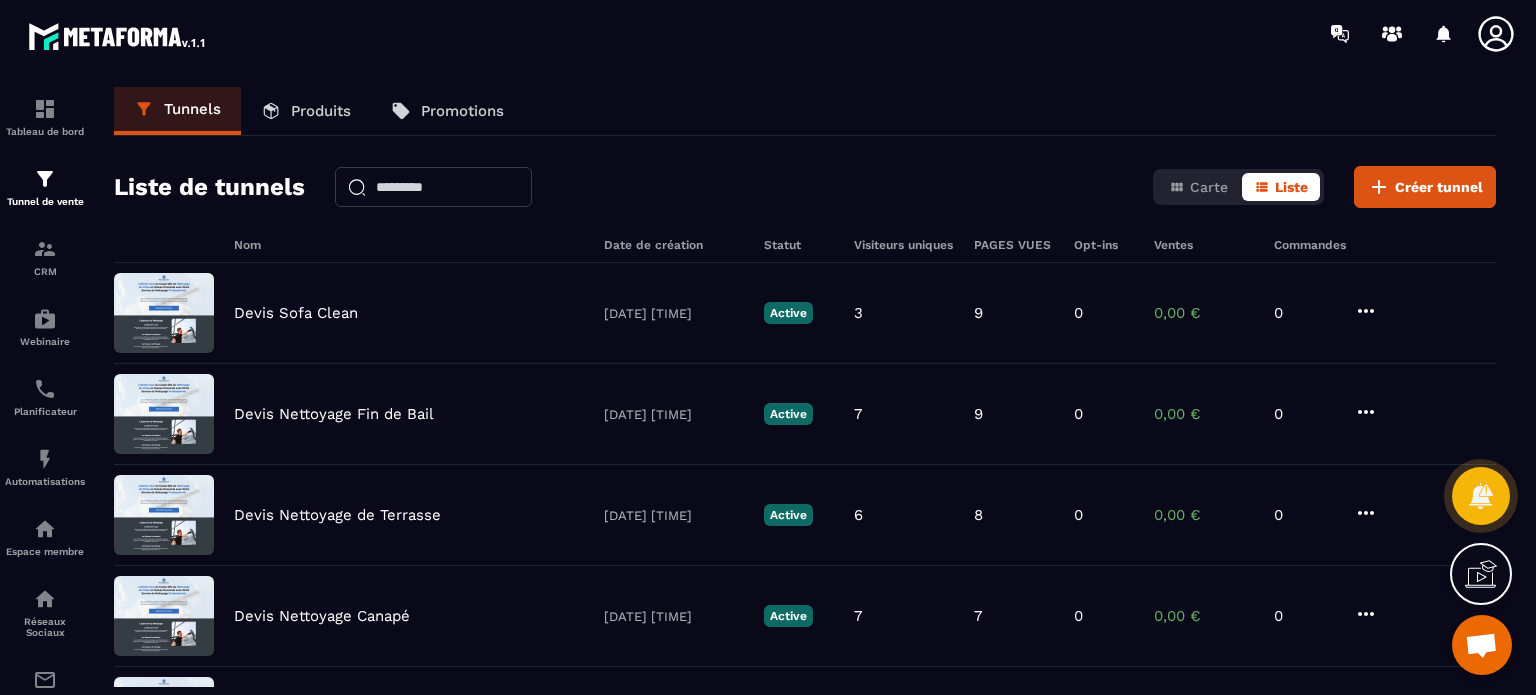 click on "Liste de tunnels Carte Liste Créer tunnel" at bounding box center [805, 187] 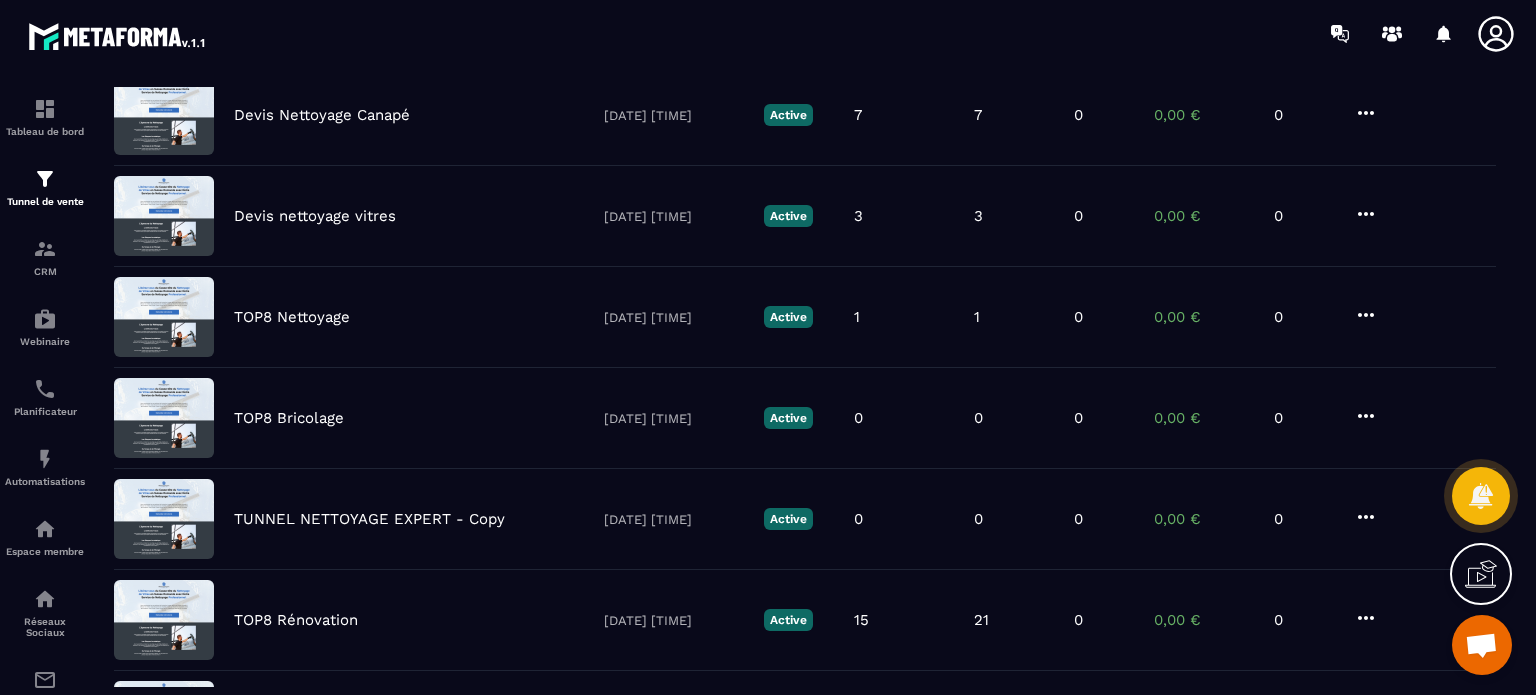 scroll, scrollTop: 711, scrollLeft: 0, axis: vertical 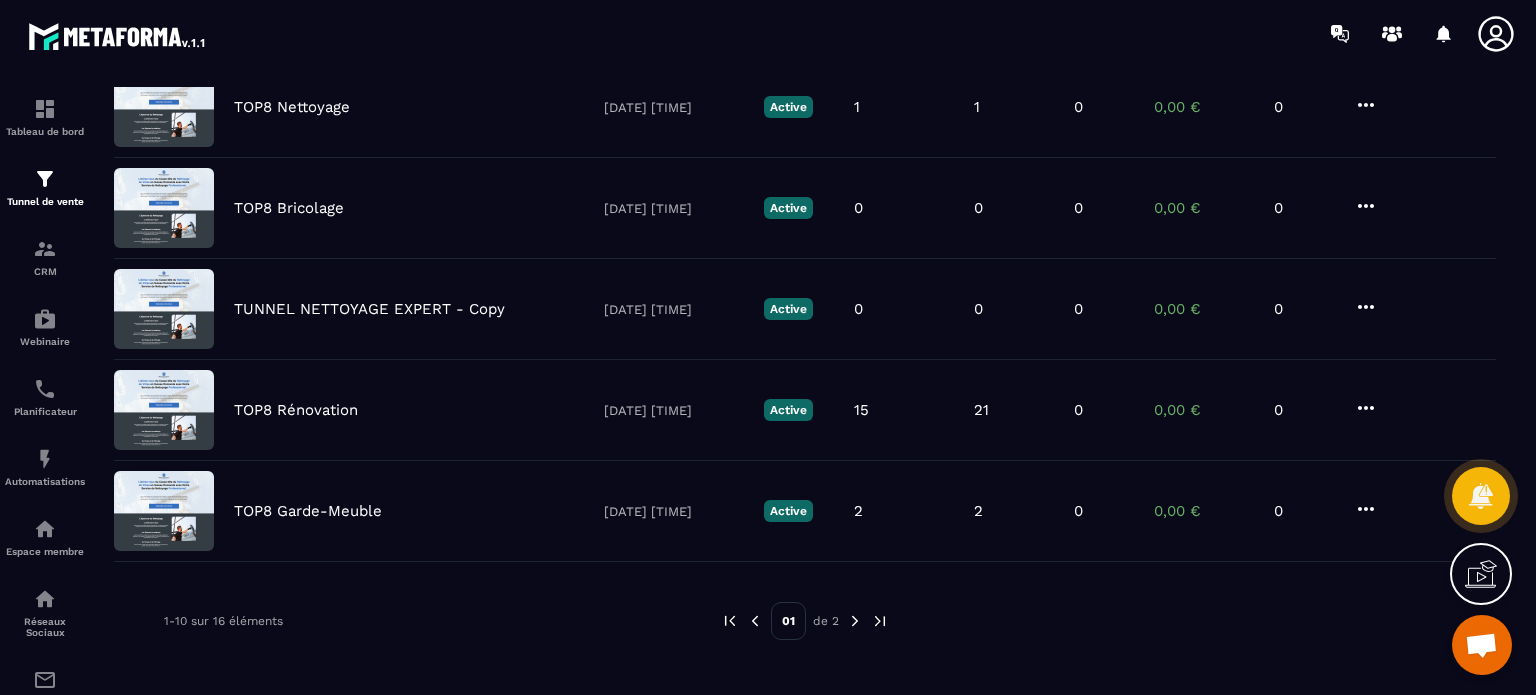 click at bounding box center [855, 621] 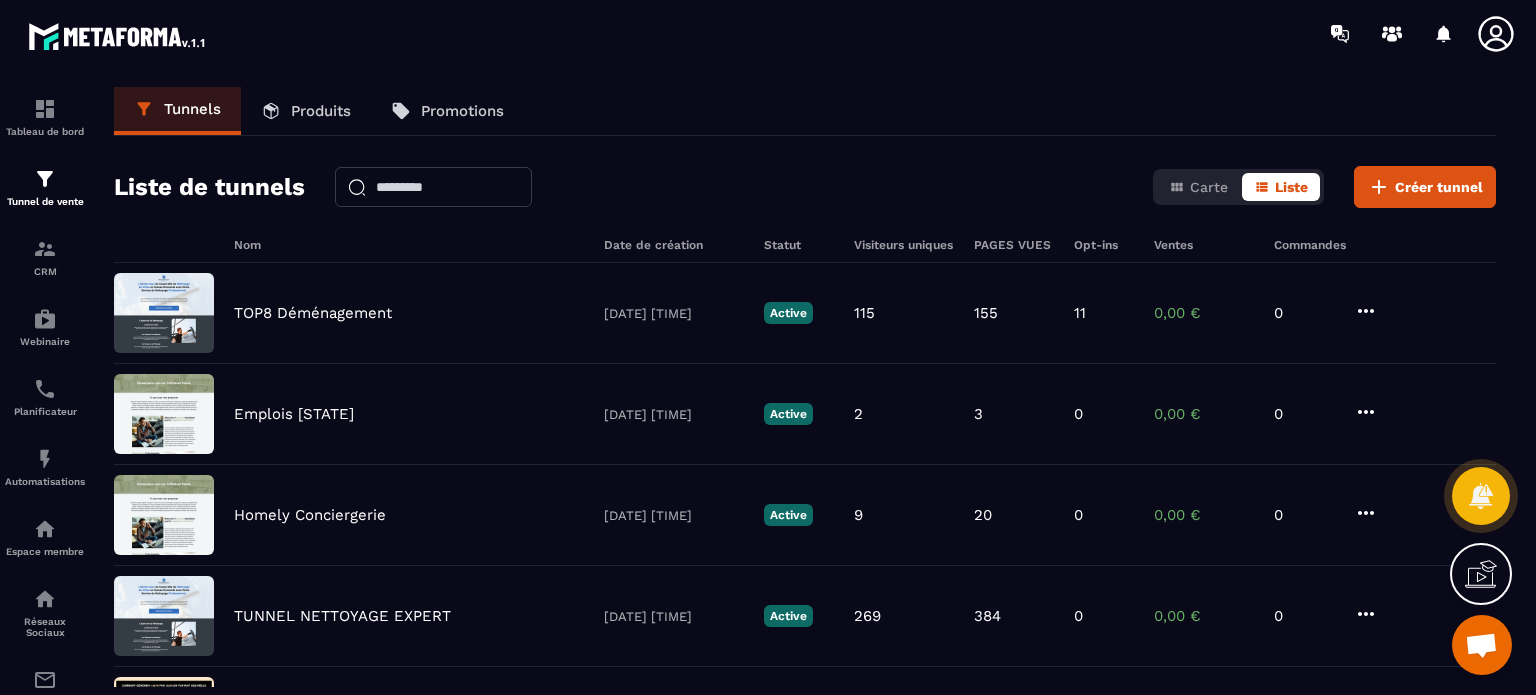 click on "Tunnels Produits Promotions Liste de tunnels Carte Liste Créer tunnel Nom Date de création Statut Visiteurs uniques PAGES VUES Opt-ins Ventes Commandes TOP8 Déménagement 13/06/2025 13:29 Active 115 155 11 0,00 € 0 Emplois Suisse 16/05/2025 17:21 Active 2 3 0 0,00 € 0 Homely Conciergerie 06/05/2025 11:49 Active 9 20 0 0,00 € 0 TUNNEL NETTOYAGE EXPERT 07/05/2025 16:32 Active 269 384 0 0,00 € 0 DSA - Oportunites Financieres 09/05/2025 12:12 Active 2 9 0 0,00 € 0 Habitat & Prestige - Gestion Maroc 01/05/2025 22:56 Active 12 65 1 0,00 € 0 11-16 sur 16 éléments 02 de 2" 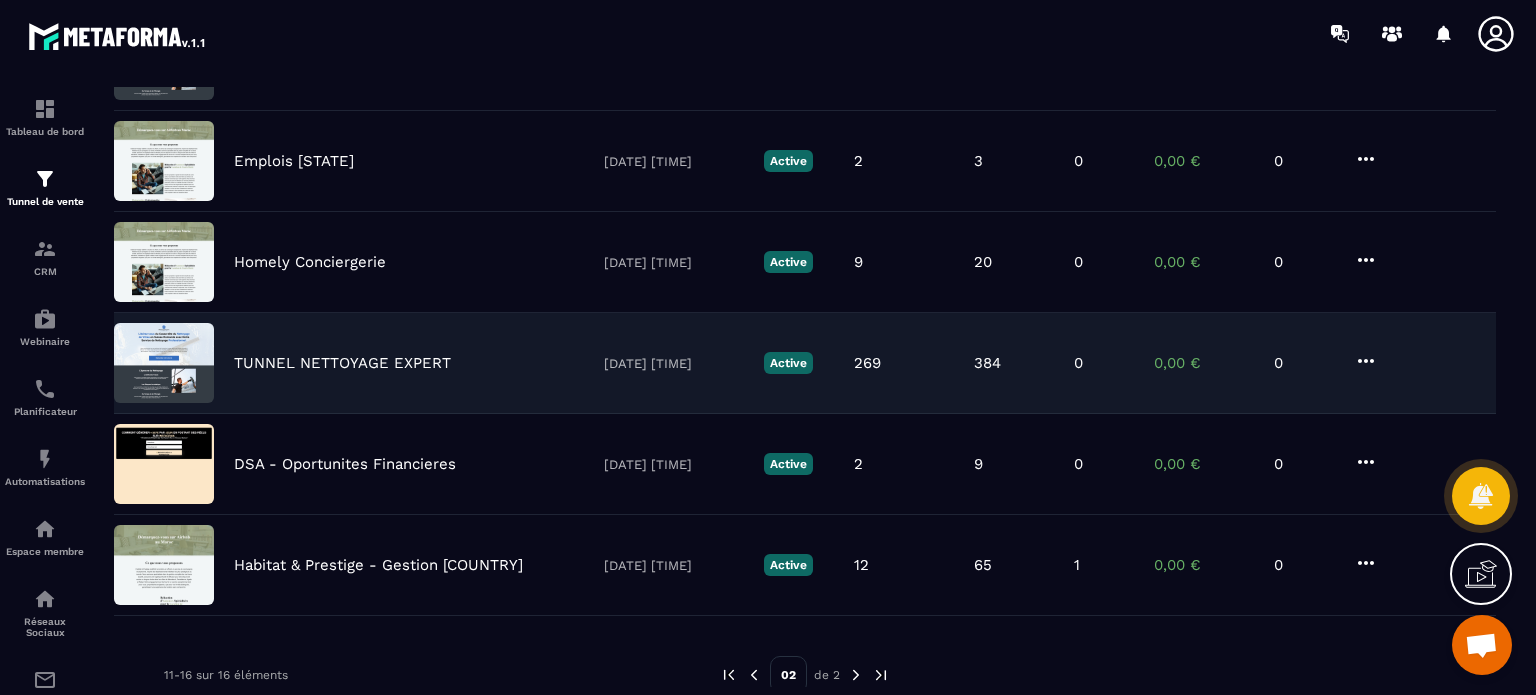scroll, scrollTop: 308, scrollLeft: 0, axis: vertical 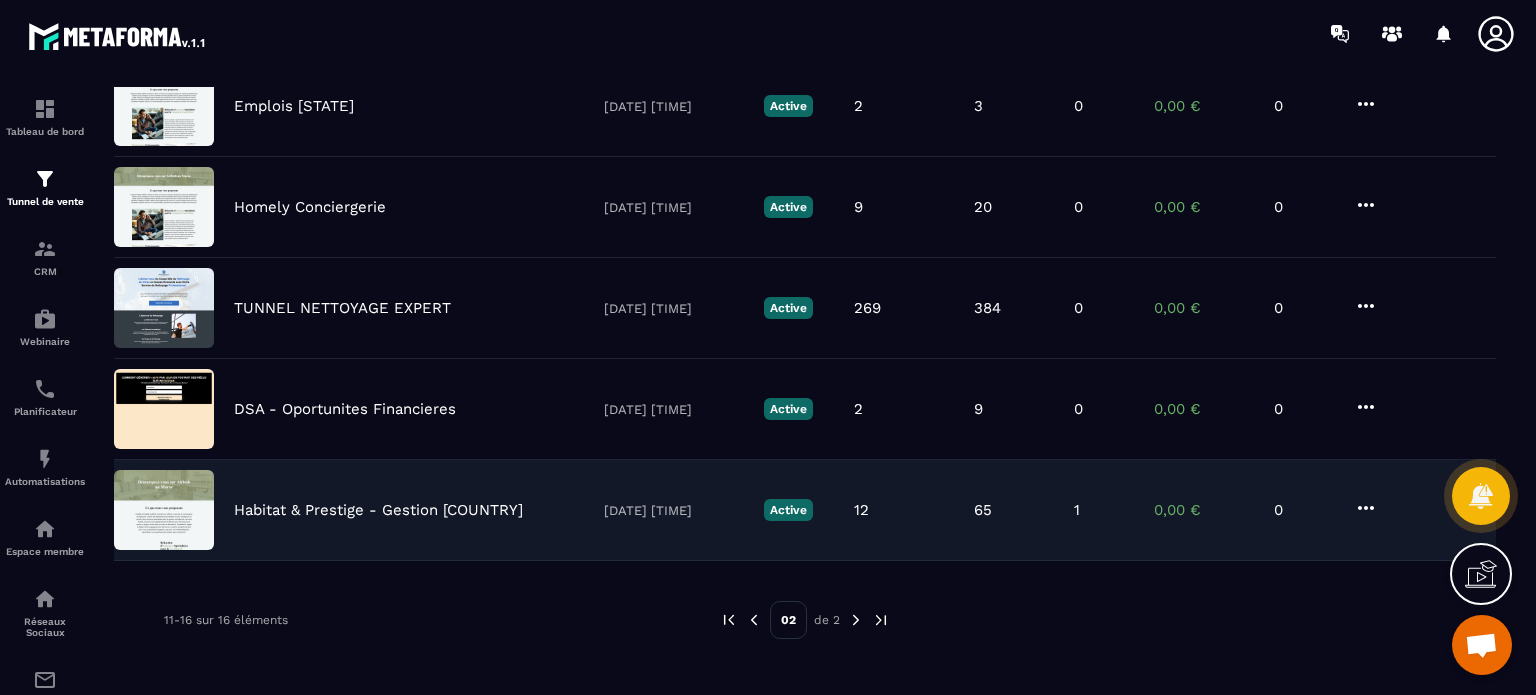 click on "Habitat & Prestige - Gestion Maroc" at bounding box center (378, 510) 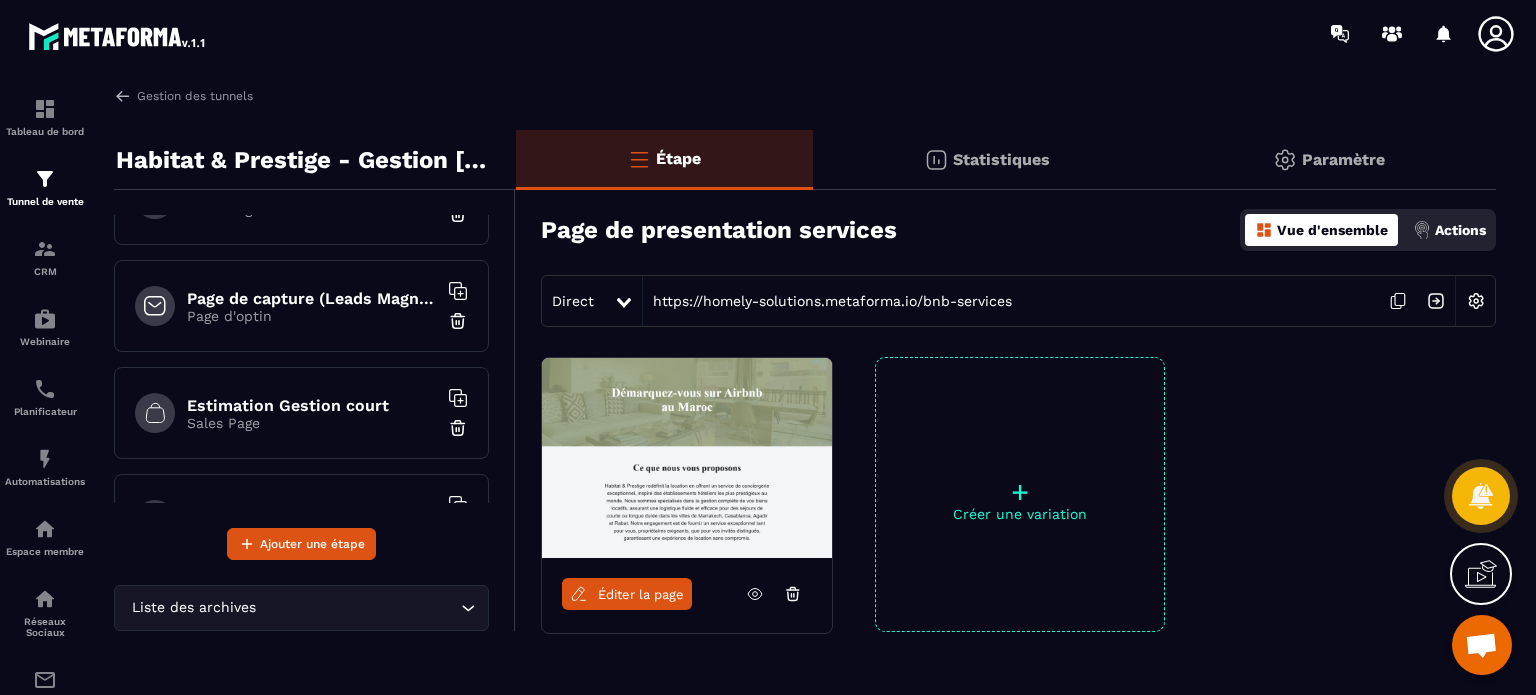 scroll, scrollTop: 290, scrollLeft: 0, axis: vertical 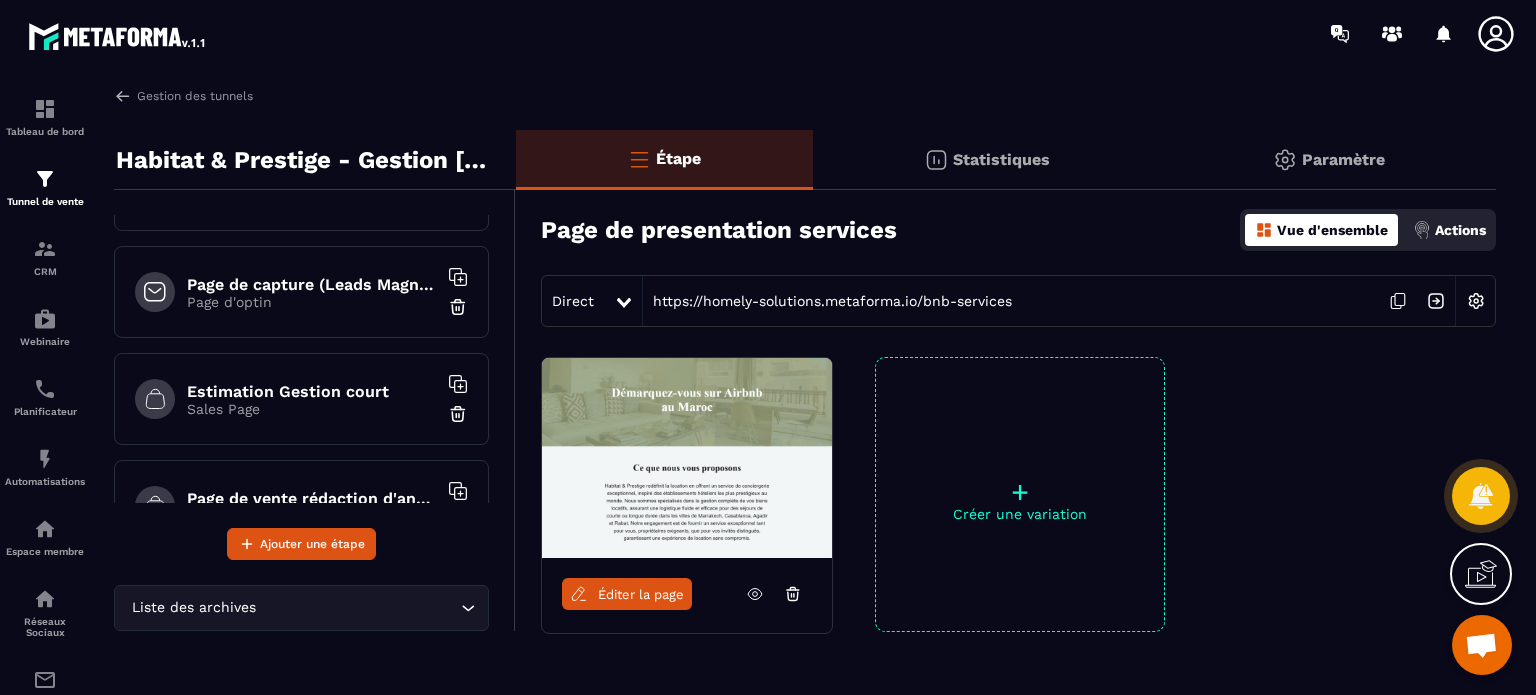 click on "Page de capture (Leads Magnet)" at bounding box center (312, 284) 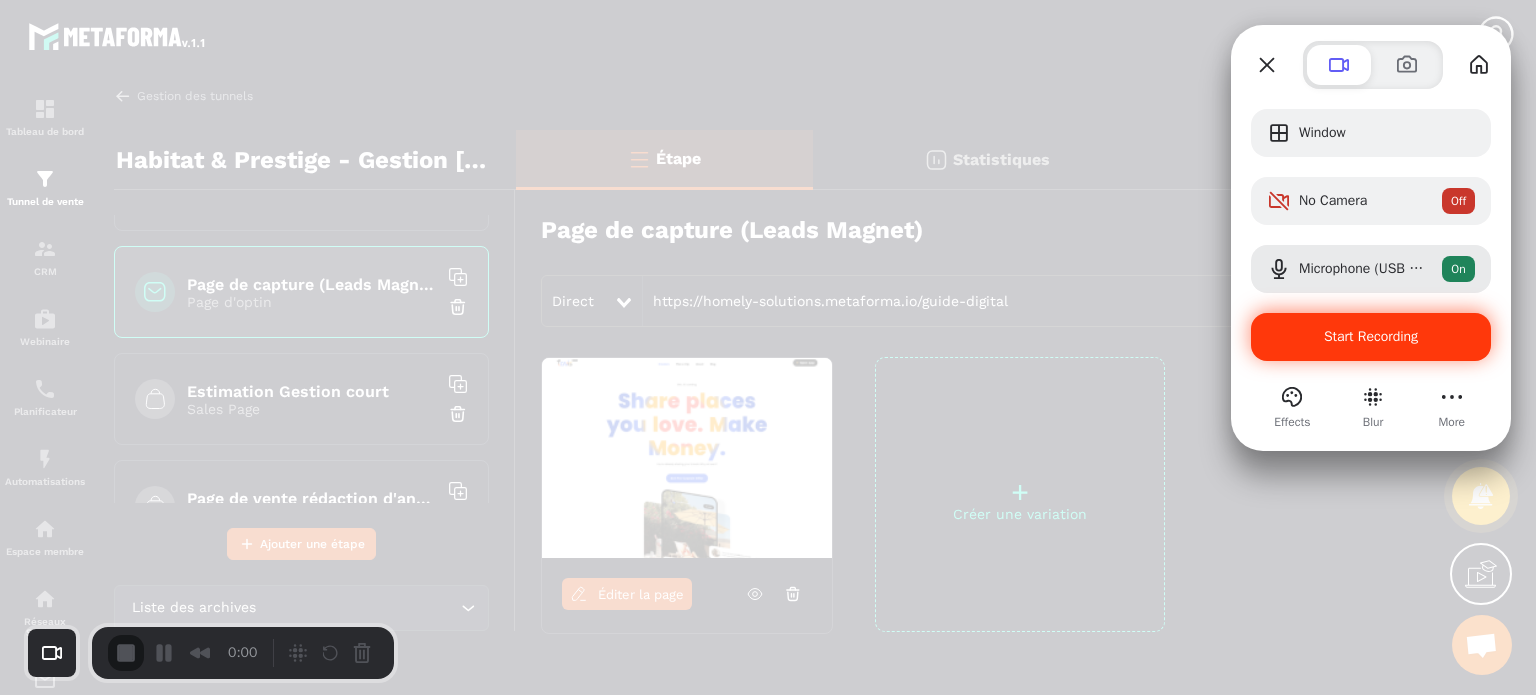 click on "Start Recording" at bounding box center (1371, 336) 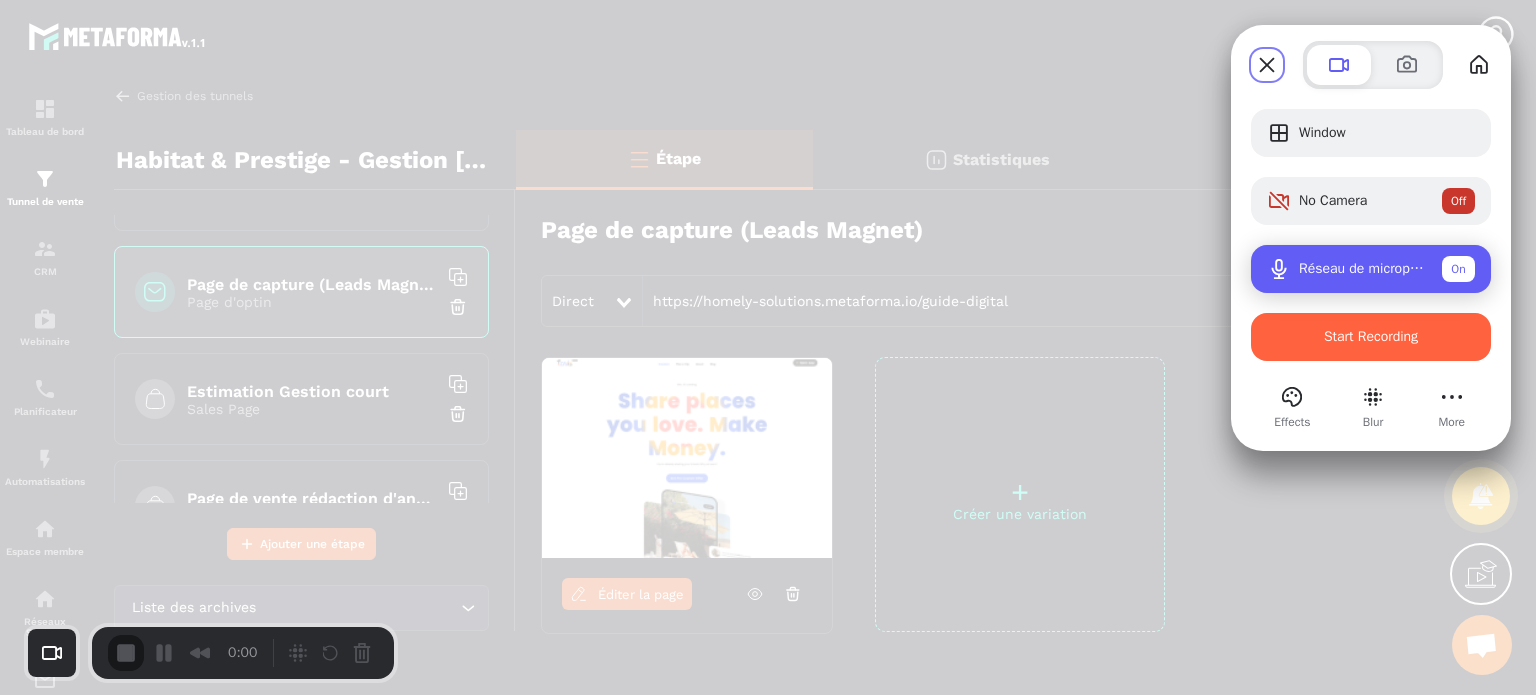 click on "Réseau de microphones (2- Technologie Intel® Smart Sound pour microphones numériques)" at bounding box center [1362, 269] 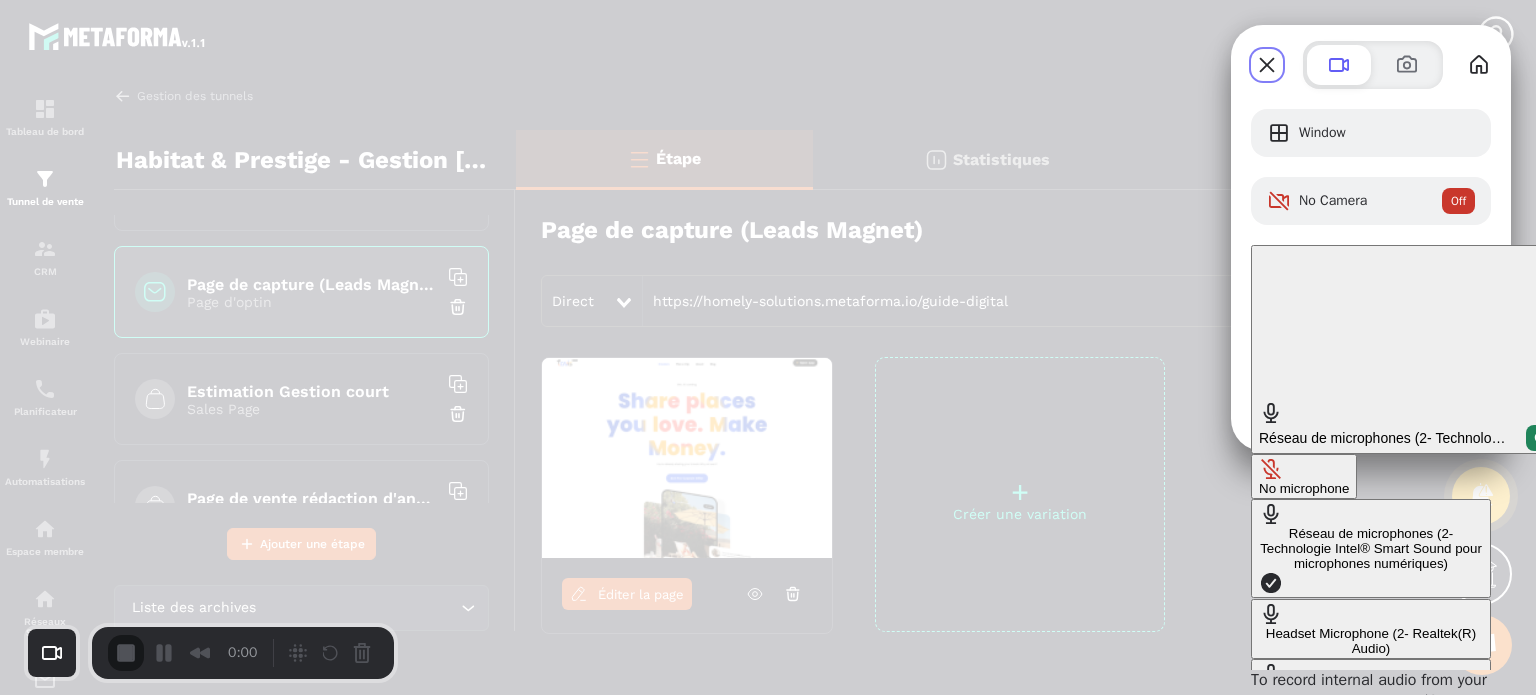 click on "No microphone" at bounding box center (1304, 476) 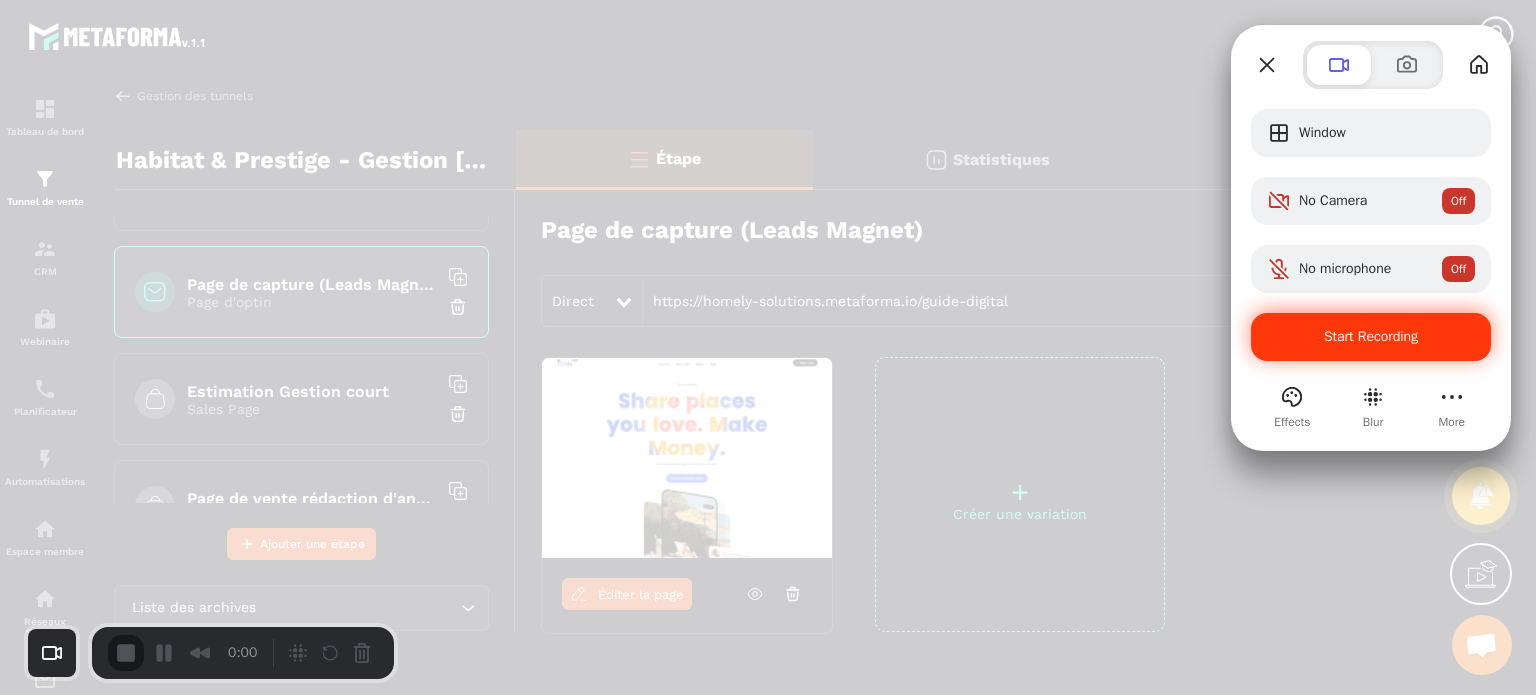 click on "Start Recording" at bounding box center (1371, 336) 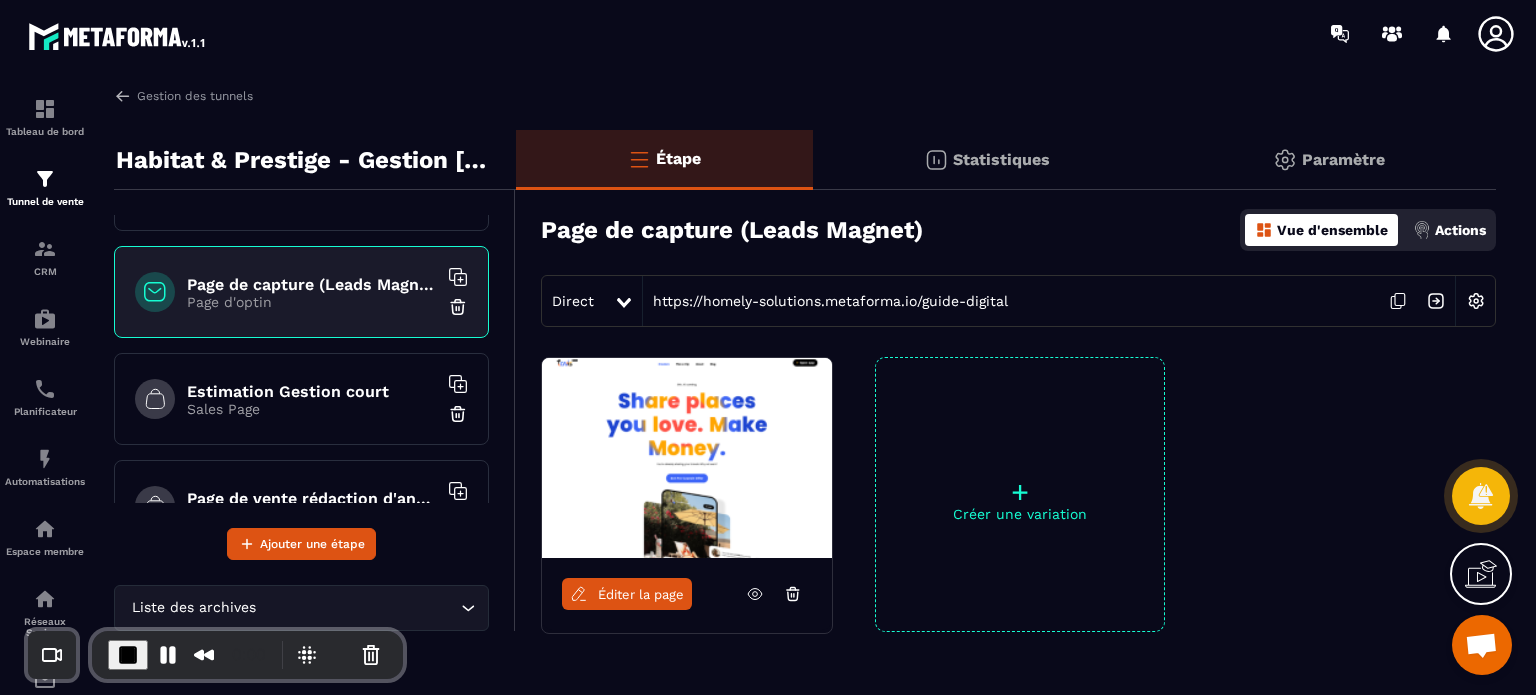 click on "Éditer la page" at bounding box center [641, 594] 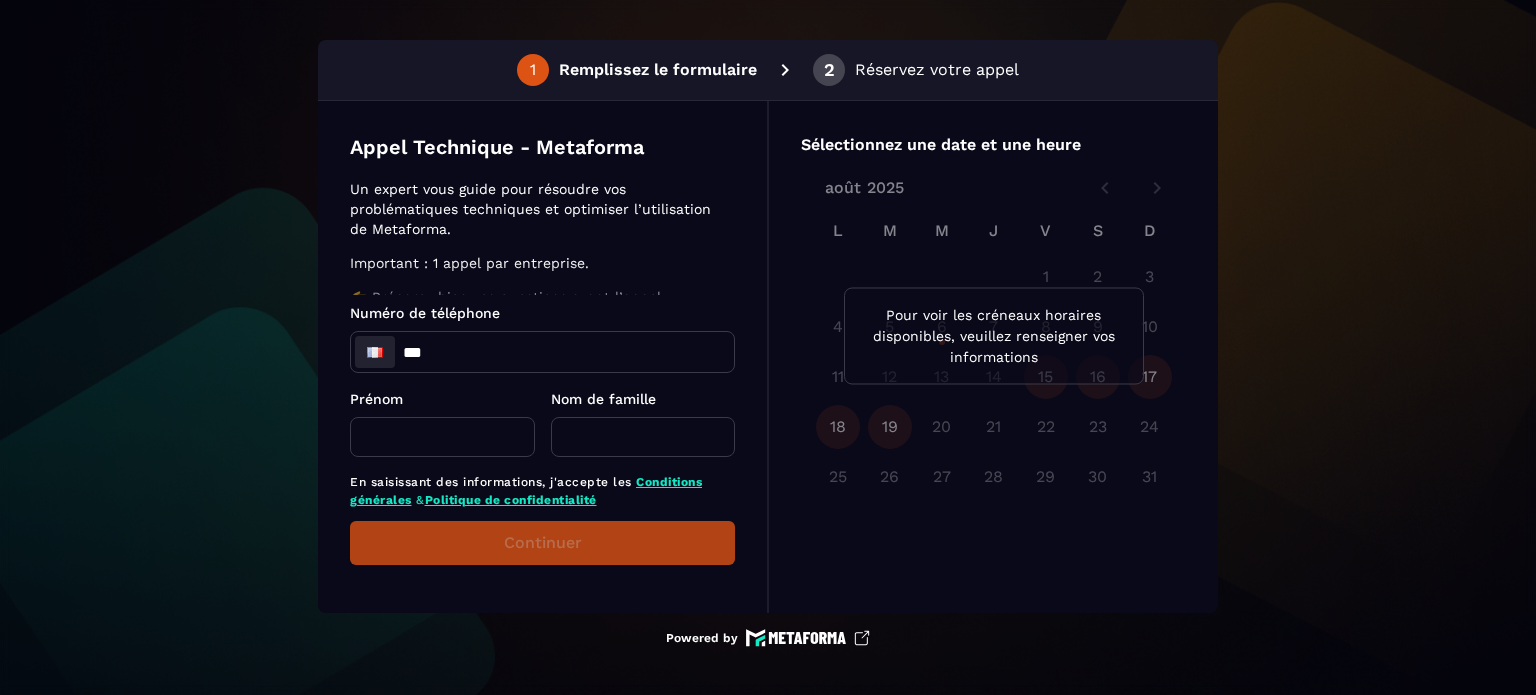 scroll, scrollTop: 0, scrollLeft: 0, axis: both 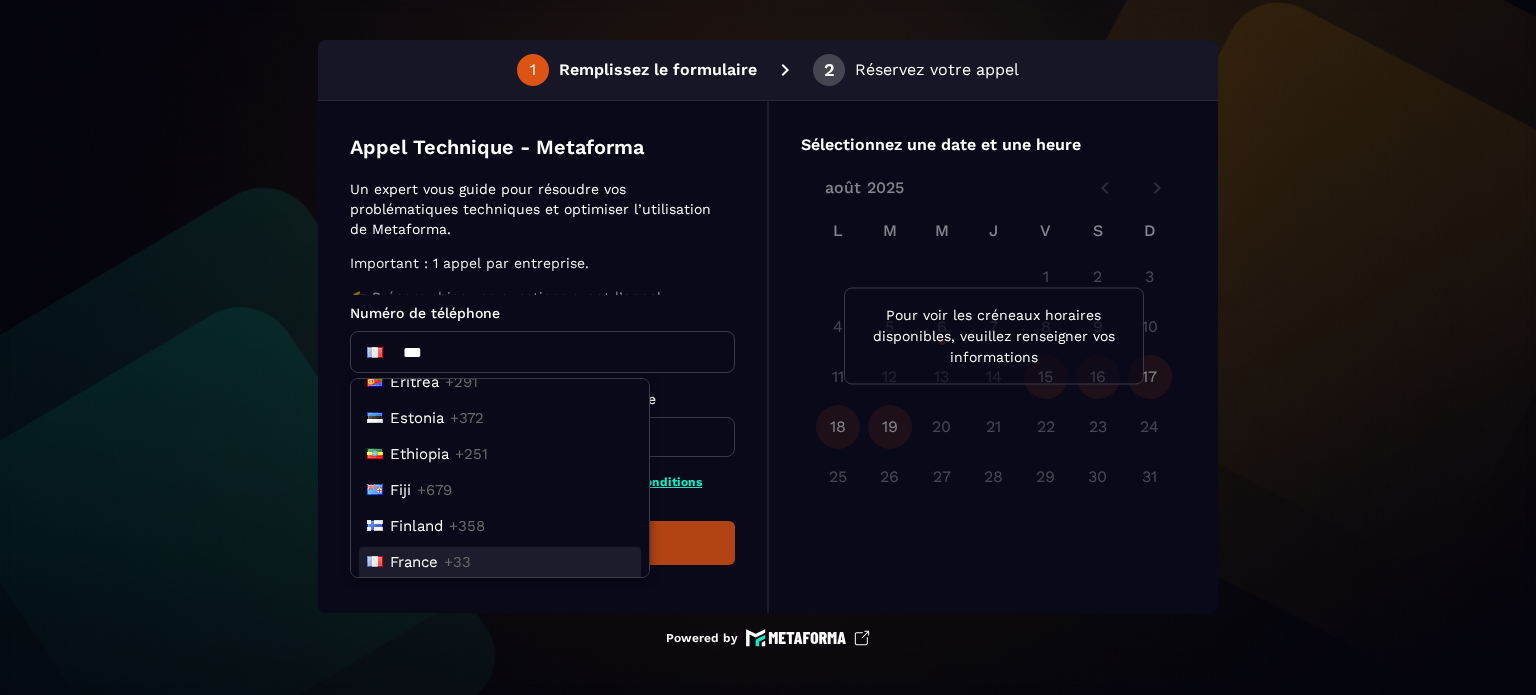 click on "1 Remplissez le formulaire 2 Réservez votre appel Appel Technique - Metaforma Un expert vous guide pour résoudre vos problématiques techniques et optimiser l’utilisation de Metaforma.
Important : 1 appel par entreprise.
👉 Préparez bien vos questions avant l’appel. Numéro de téléphone *** Afghanistan +93 Albania +355 Algeria +213 Andorra +376 Angola +244 Antigua and Barbuda +1268 Argentina +54 Armenia +374 Aruba +297 Australia +61 Austria +43 Azerbaijan +994 Bahamas +1242 Bahrain +973 Bangladesh +880 Barbados +1246 Belarus +375 Belgium +32 Belize +501 Benin +229 Bhutan +975 Bolivia +591 Bosnia and Herzegovina +387 Botswana +267 Brazil +55 British Indian Ocean Territory +246 Brunei +673 Bulgaria +359 Burkina Faso +226 Burundi +257 Cambodia +855 Cameroon +237 Canada +1 Cape Verde +238 Caribbean Netherlands +599 Central African Republic +236 Chad +235 Chile +56 China +86 Colombia +57 Comoros +269 Congo +243 Congo +242 Costa Rica +506 Côte d’Ivoire +225 Croatia +385 Cuba +53 Curaçao +599 +357" at bounding box center (768, 347) 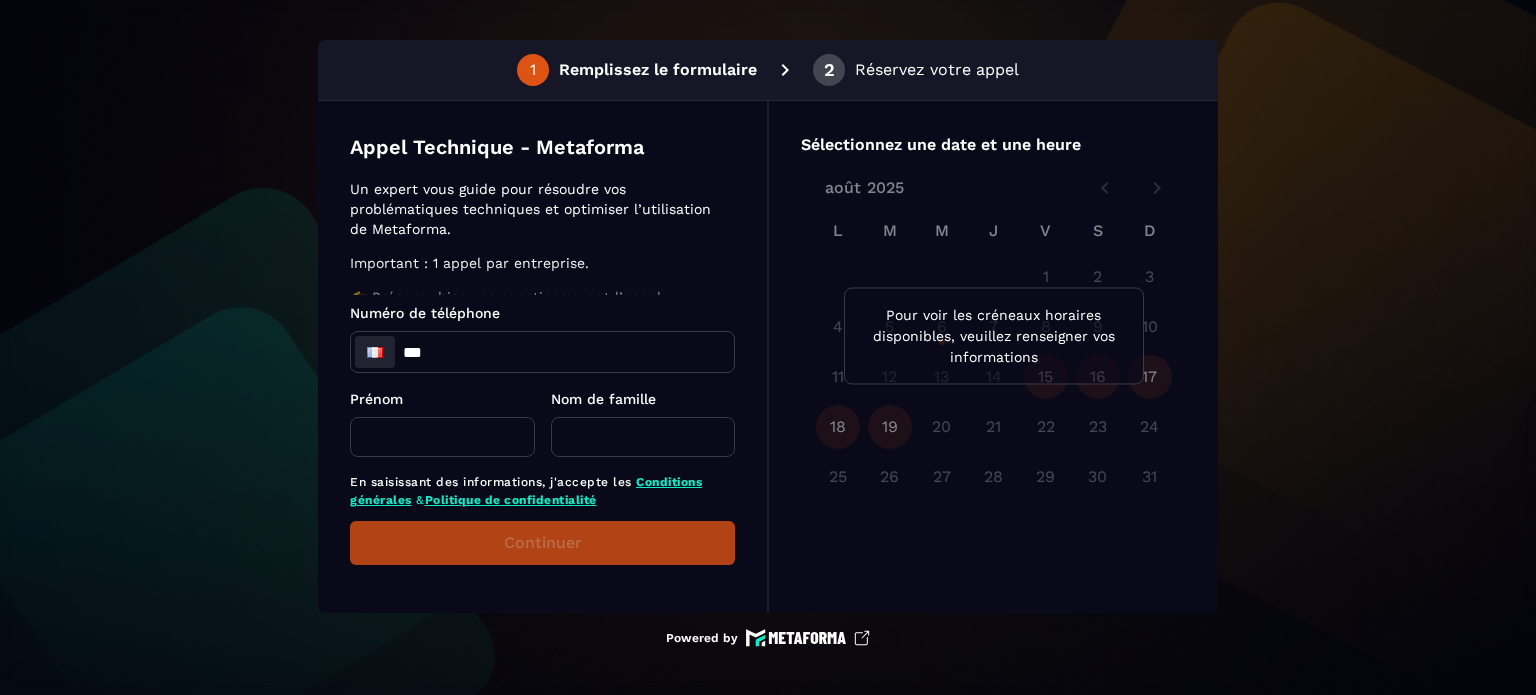 click on "***" 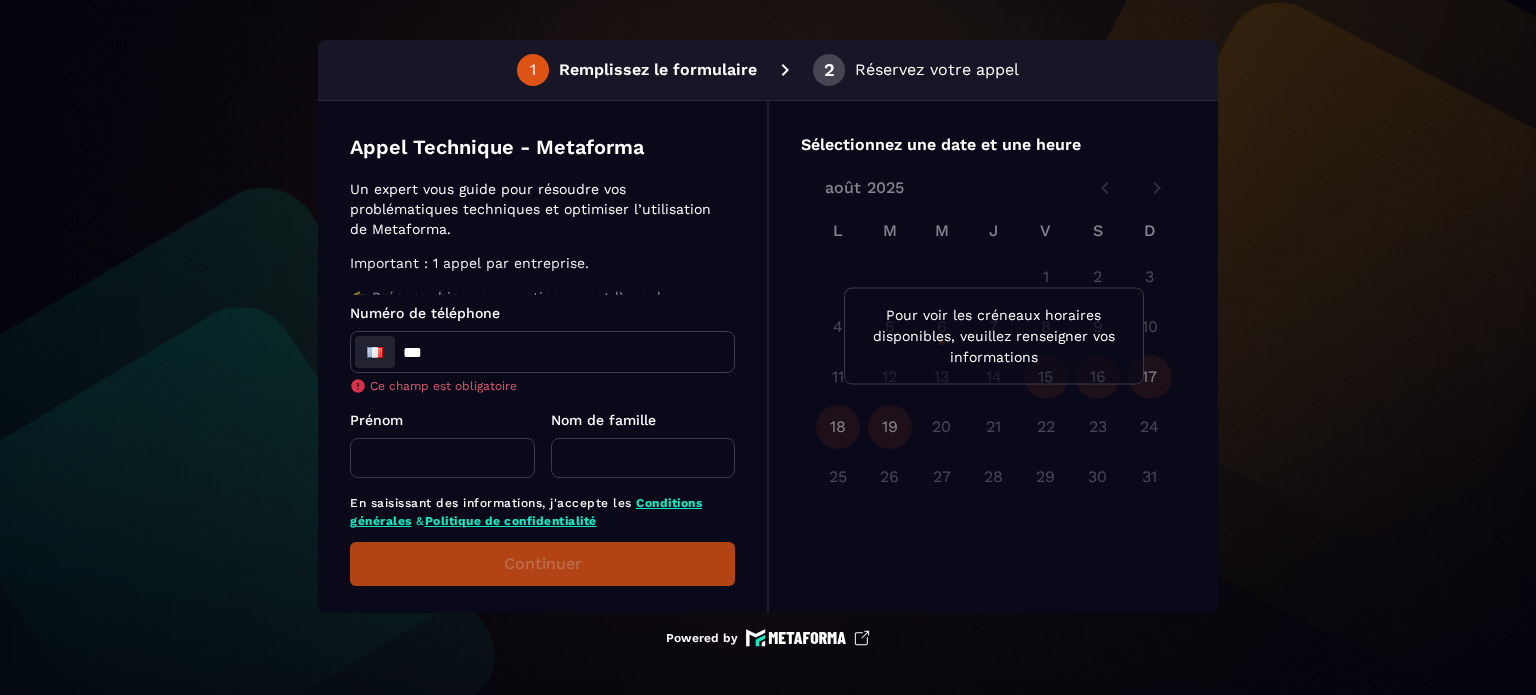 click at bounding box center [375, 352] 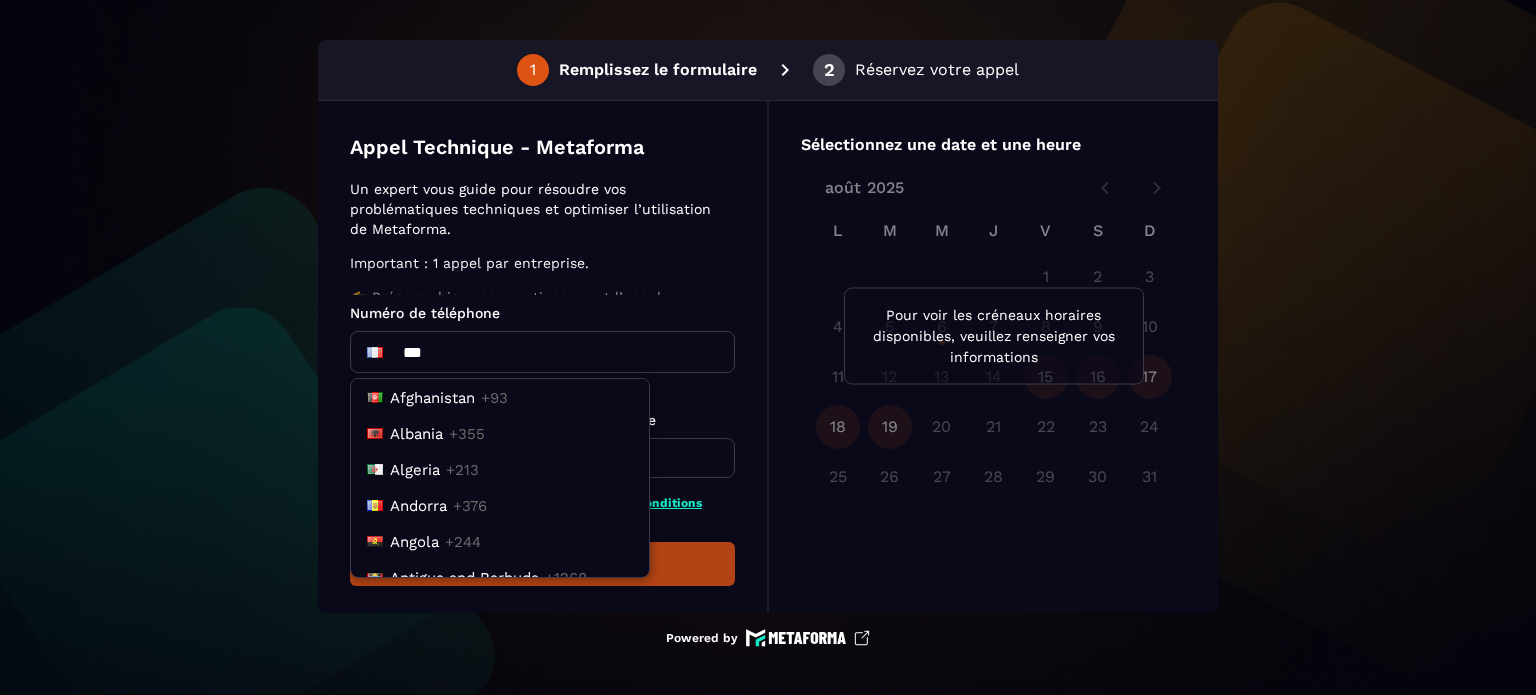 scroll, scrollTop: 2104, scrollLeft: 0, axis: vertical 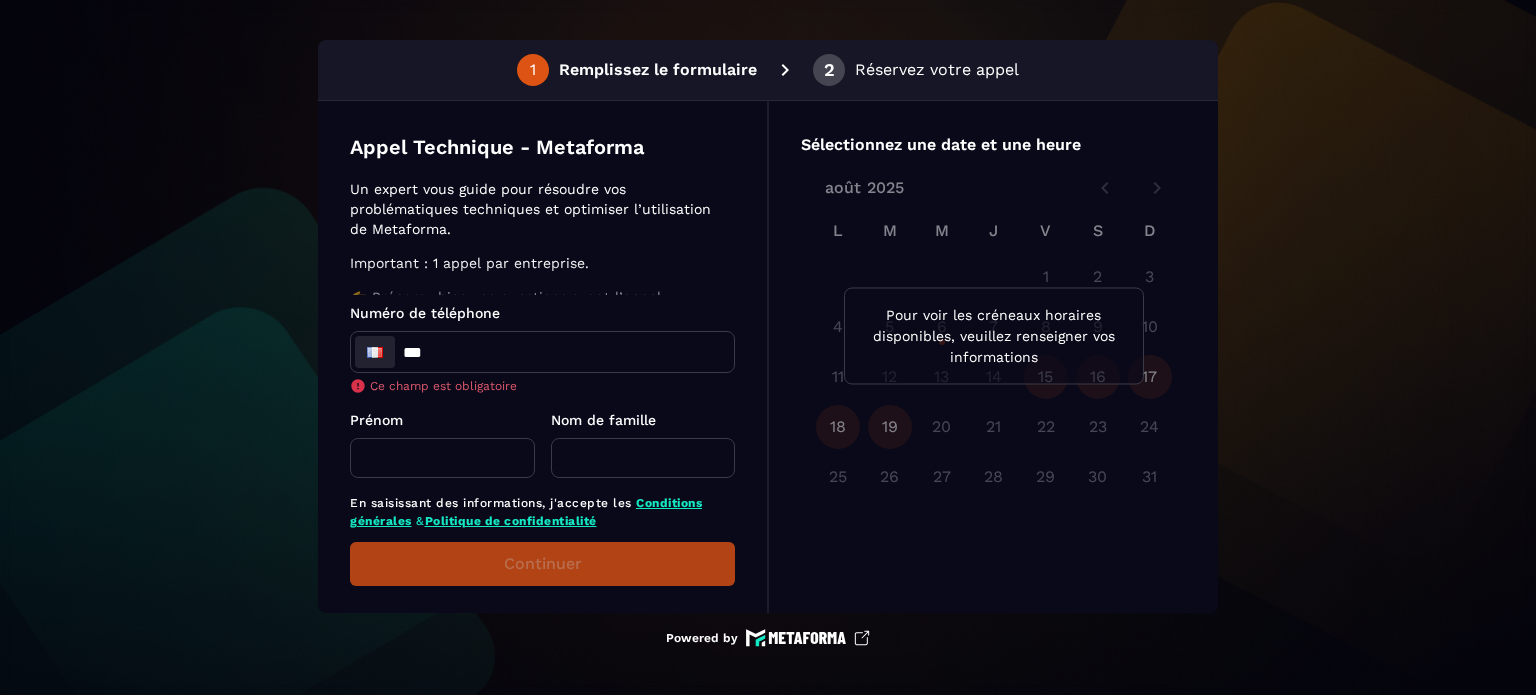 click on "1 Remplissez le formulaire 2 Réservez votre appel Appel Technique - Metaforma Un expert vous guide pour résoudre vos problématiques techniques et optimiser l’utilisation de Metaforma.
Important : 1 appel par entreprise.
👉 Préparez bien vos questions avant l’appel. Numéro de téléphone *** Ce champ est obligatoire Prénom ​ Nom de famille ​ En saisissant des informations, j'accepte les   Conditions générales   &  Politique de confidentialité Continuer Sélectionnez une date et une heure août 2025 L M M J V S D 1 2 3 4 5 6 7 8 9 10 11 12 13 14 15 16 17 18 19 20 21 22 23 24 25 26 27 28 29 30 31 Pour voir les créneaux horaires disponibles, veuillez renseigner vos informations Powered by" at bounding box center (768, 347) 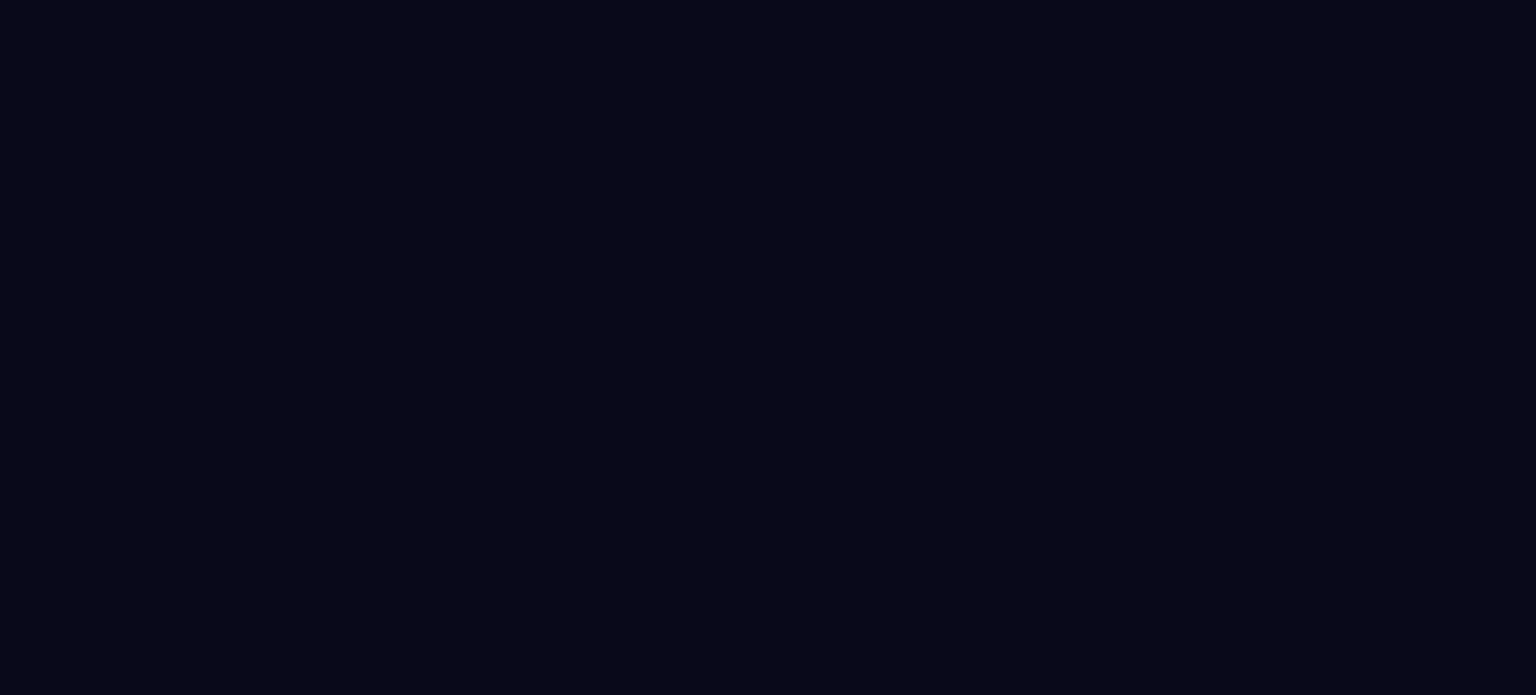 scroll, scrollTop: 0, scrollLeft: 0, axis: both 